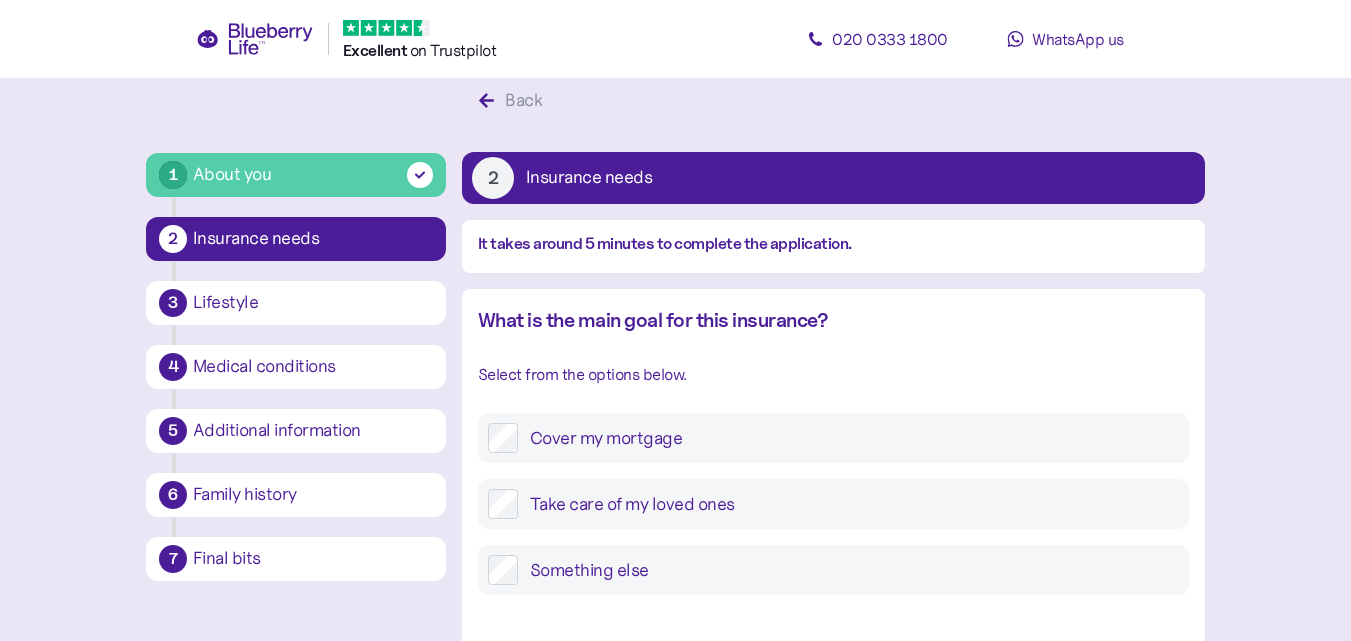 scroll, scrollTop: 0, scrollLeft: 0, axis: both 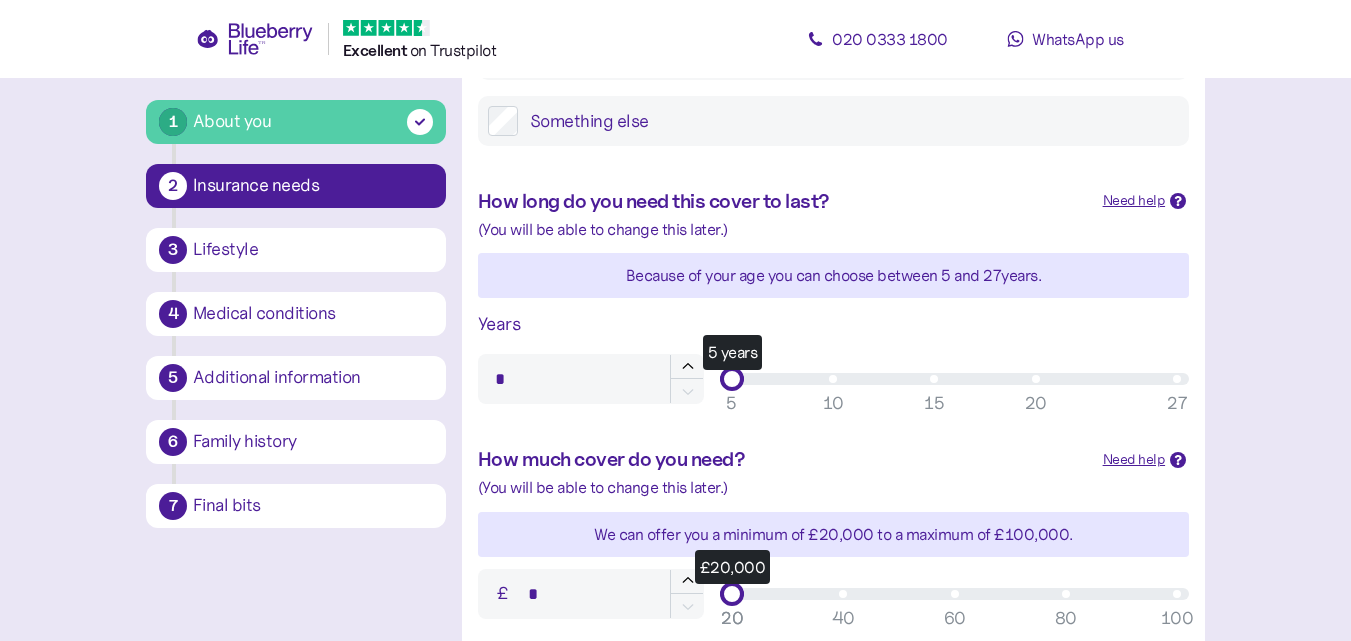 click on "15" at bounding box center (934, 403) 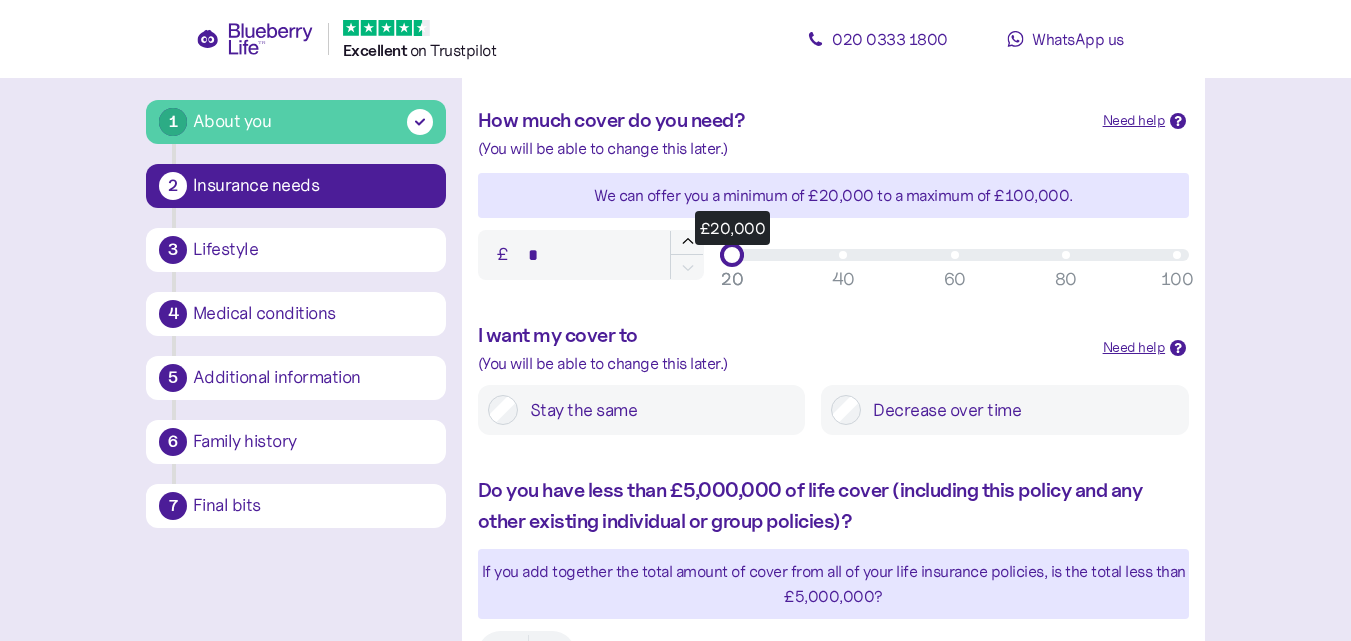 scroll, scrollTop: 834, scrollLeft: 0, axis: vertical 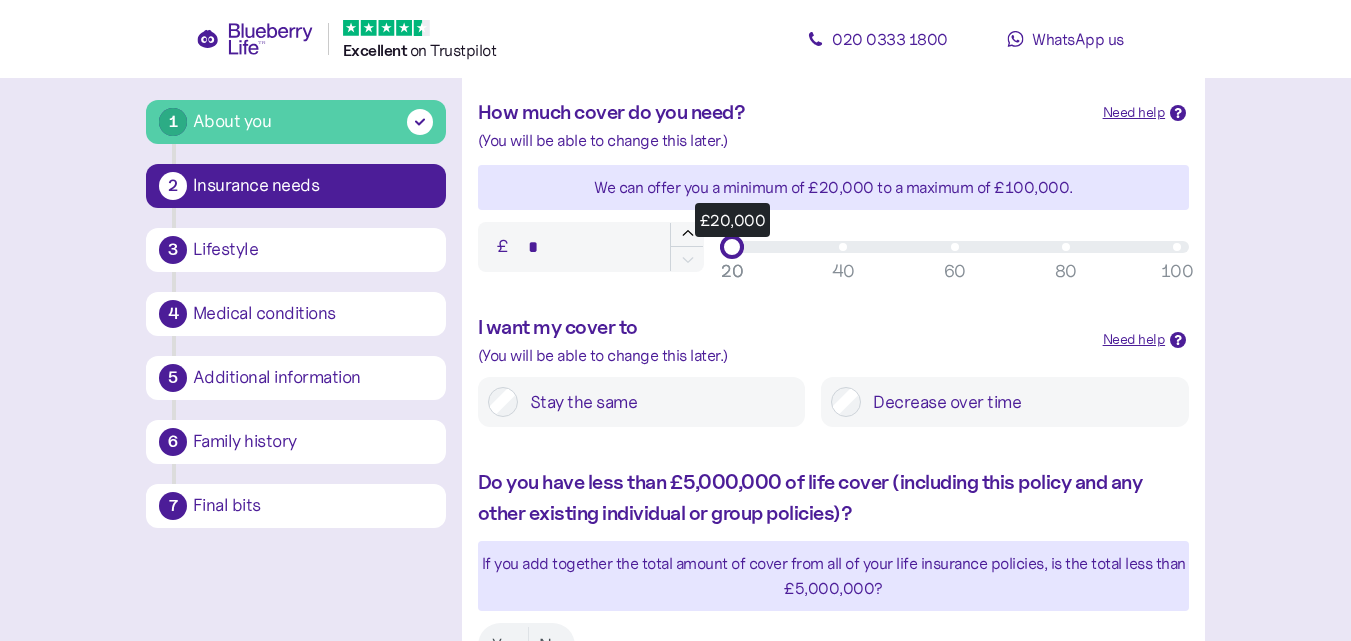 click on "Stay the same" at bounding box center [656, 402] 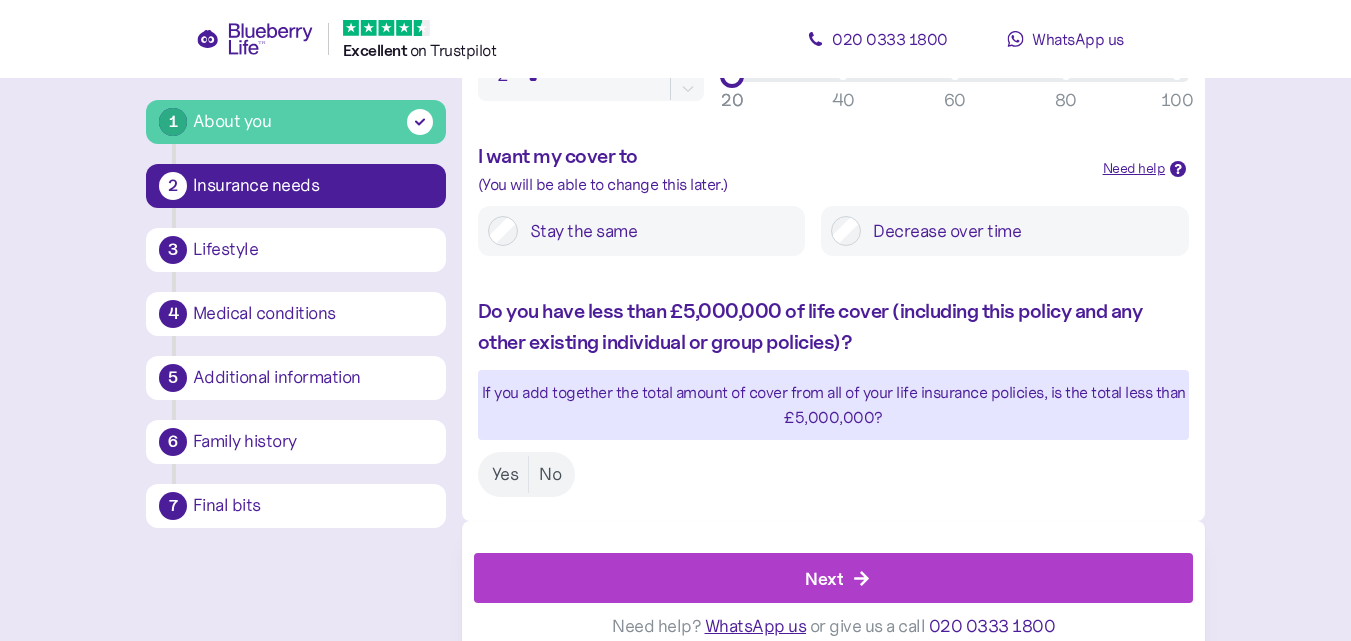scroll, scrollTop: 1008, scrollLeft: 0, axis: vertical 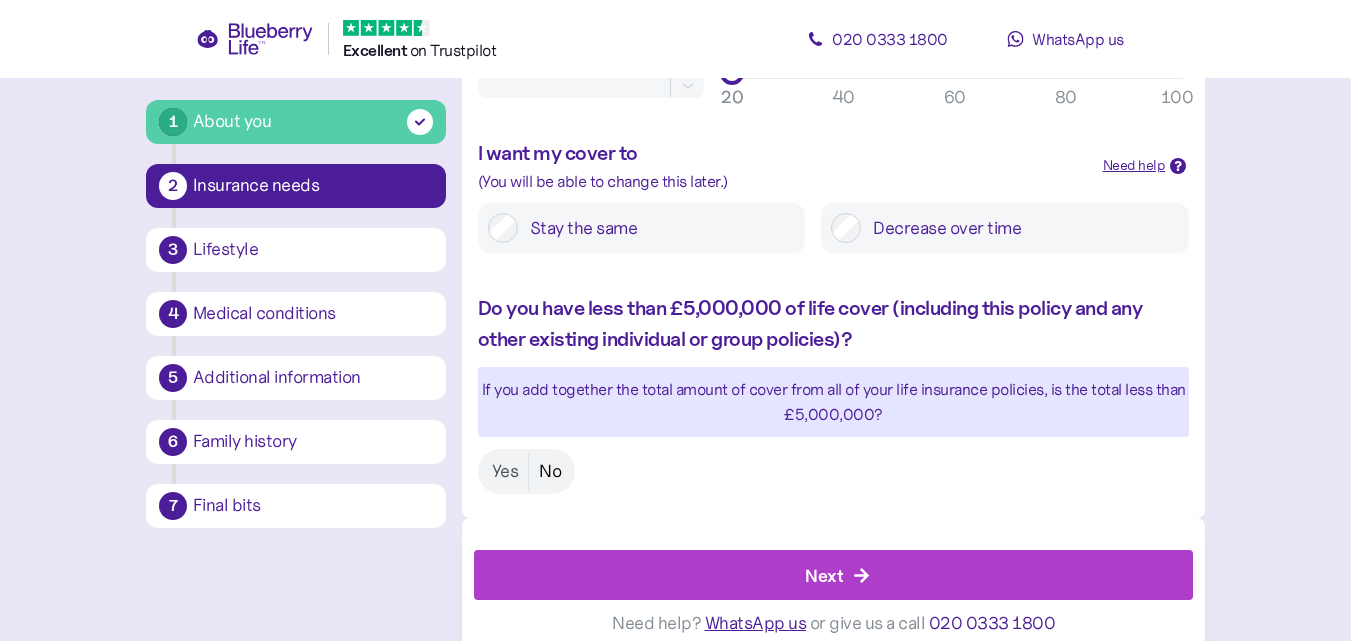 click on "No" at bounding box center [550, 471] 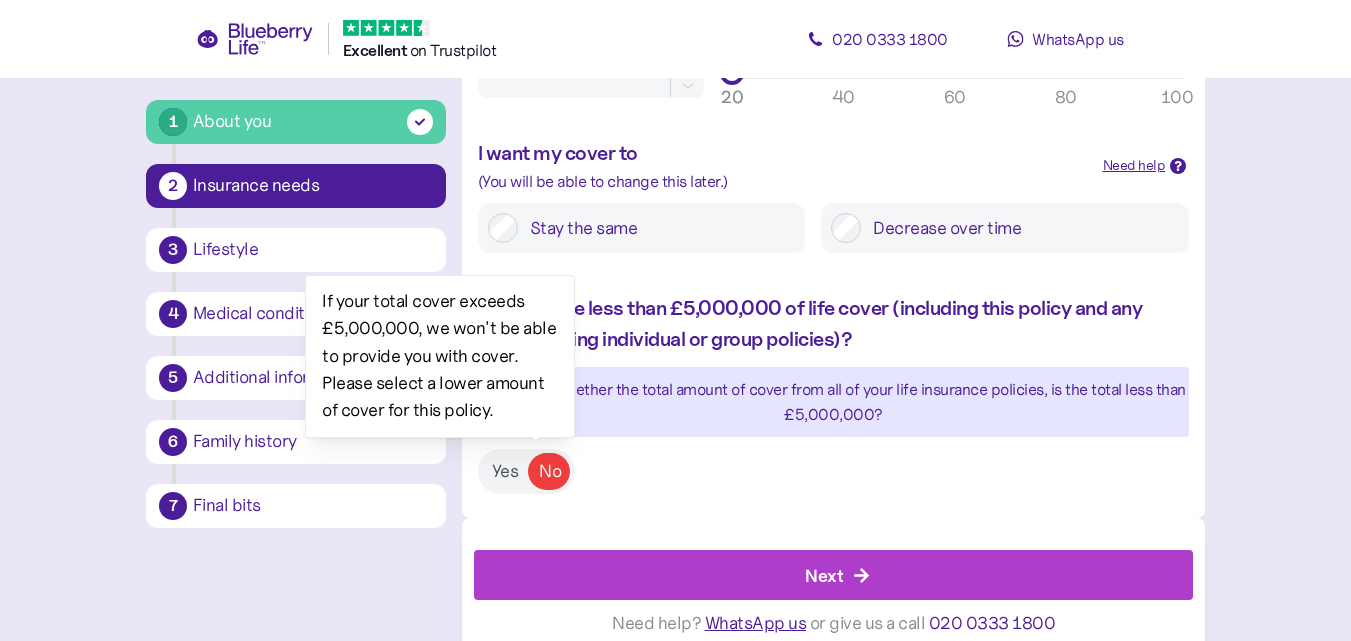 click on "Next" at bounding box center (838, 575) 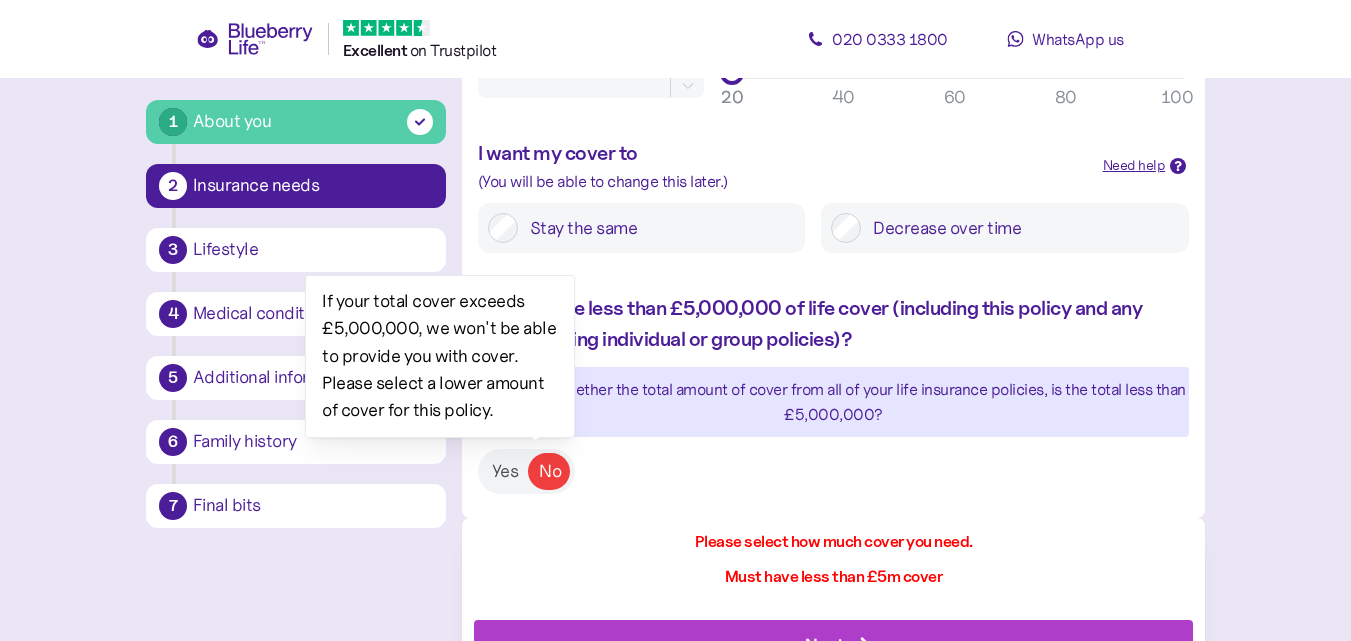 scroll, scrollTop: 813, scrollLeft: 0, axis: vertical 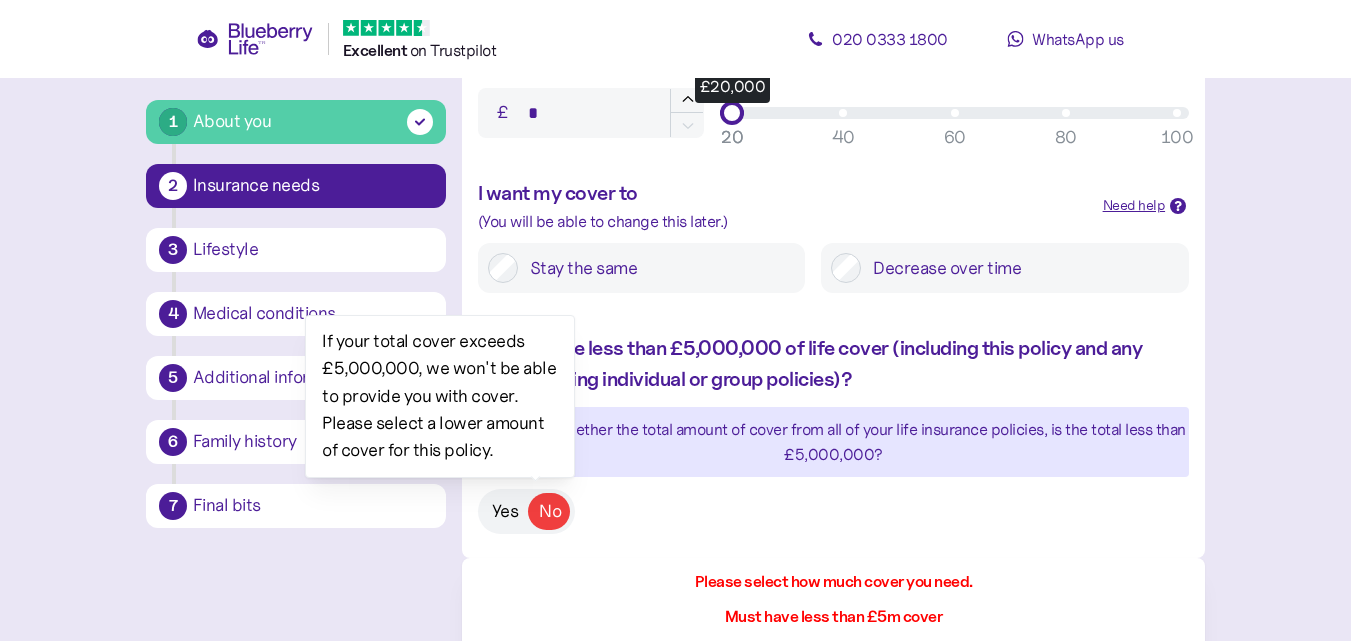click on "Yes" at bounding box center [505, 511] 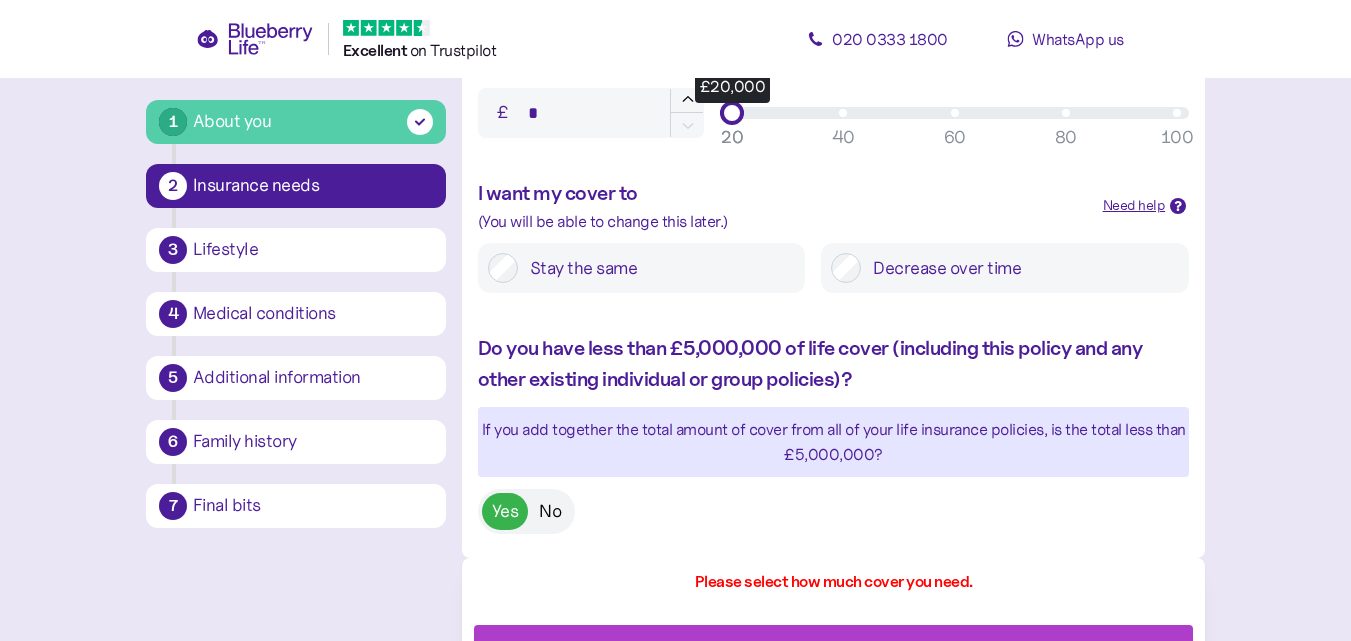 click on "No" at bounding box center (550, 511) 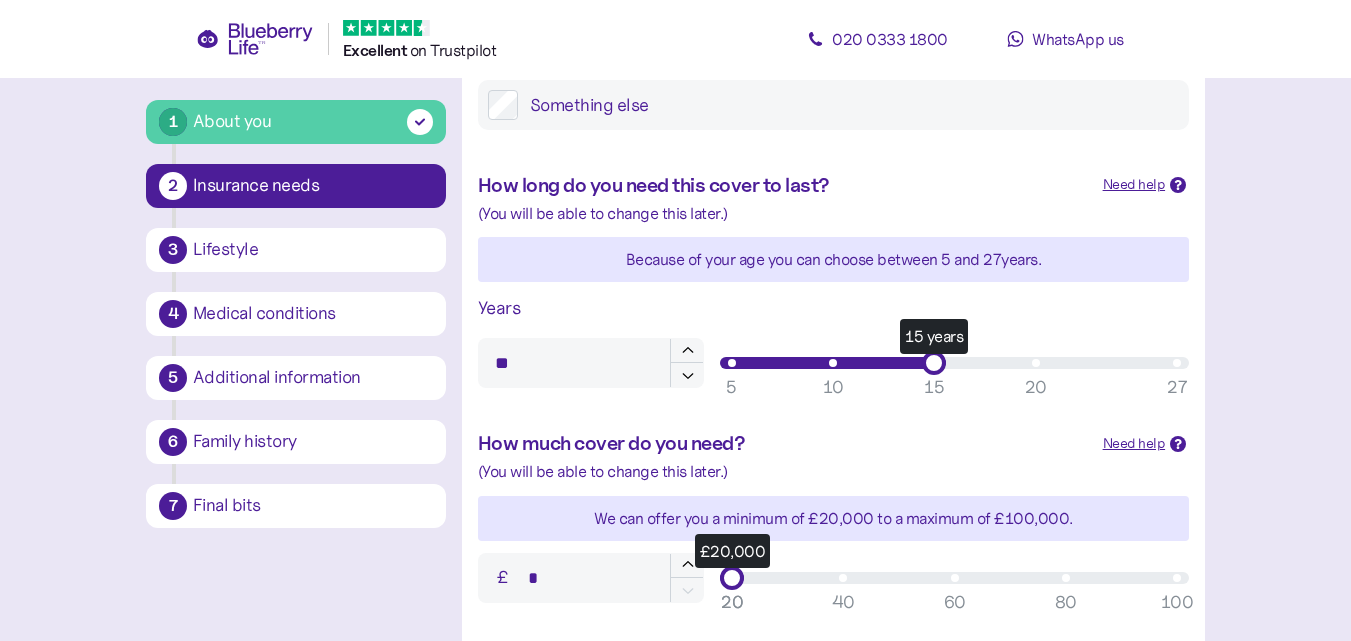 scroll, scrollTop: 500, scrollLeft: 0, axis: vertical 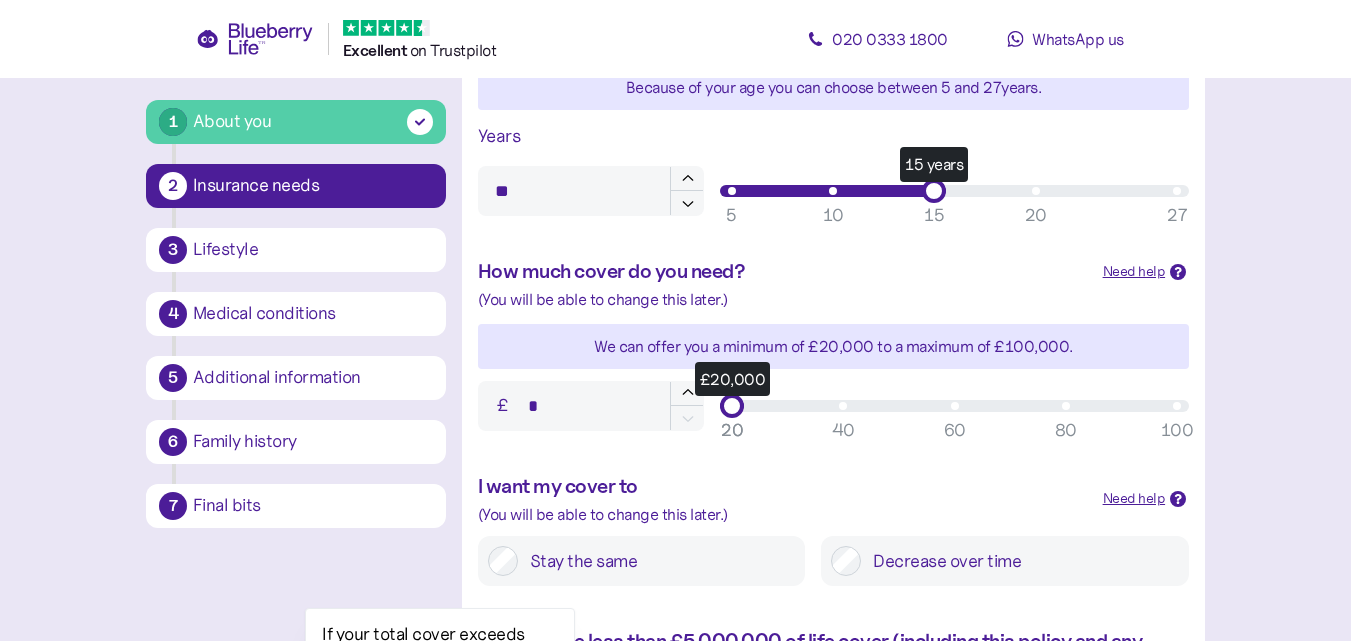 click on "*" at bounding box center [591, 406] 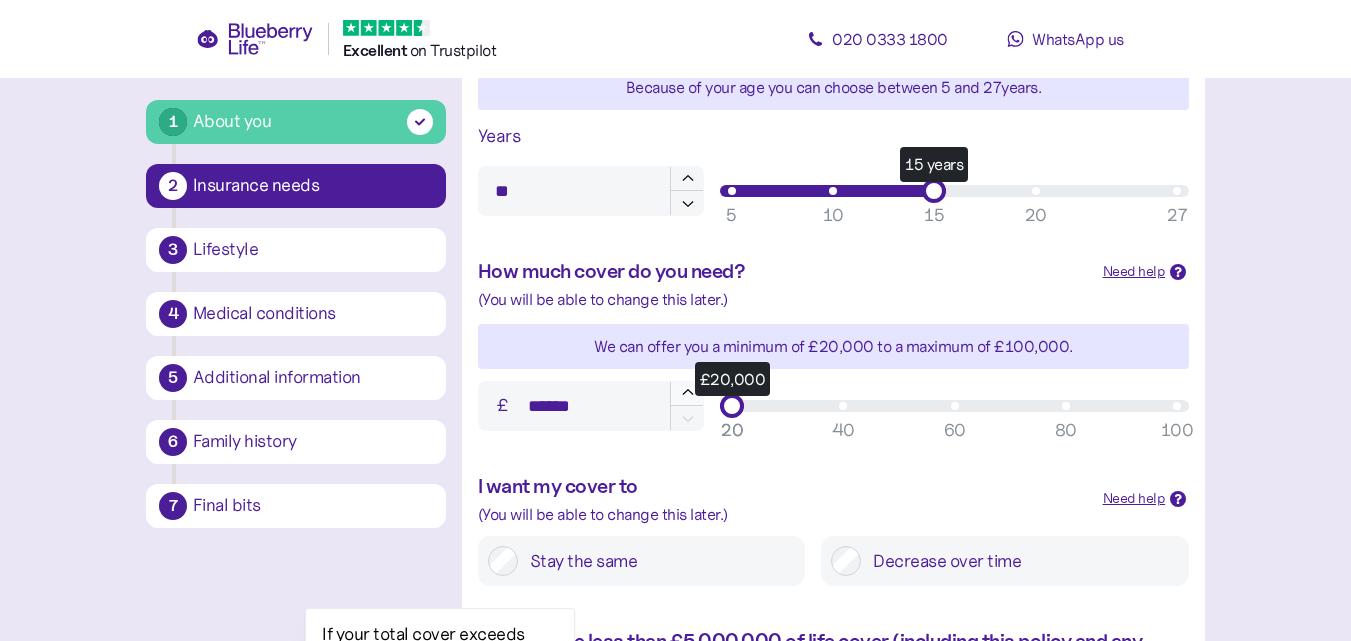 click 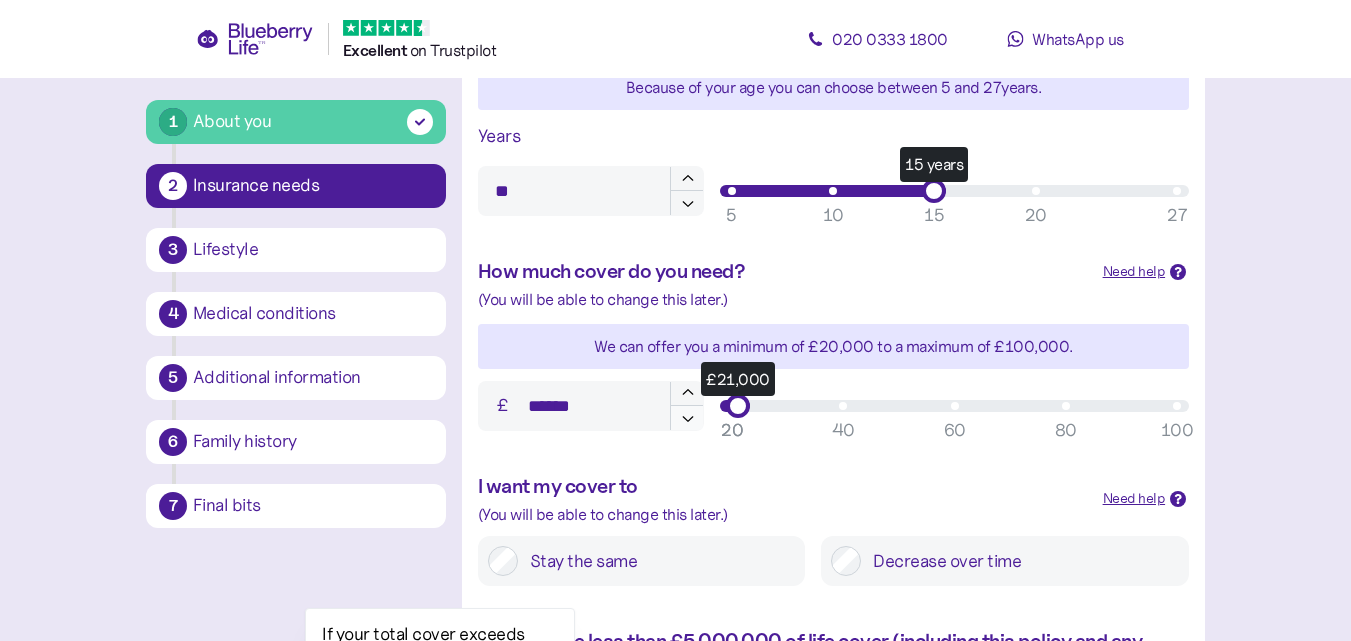 type on "******" 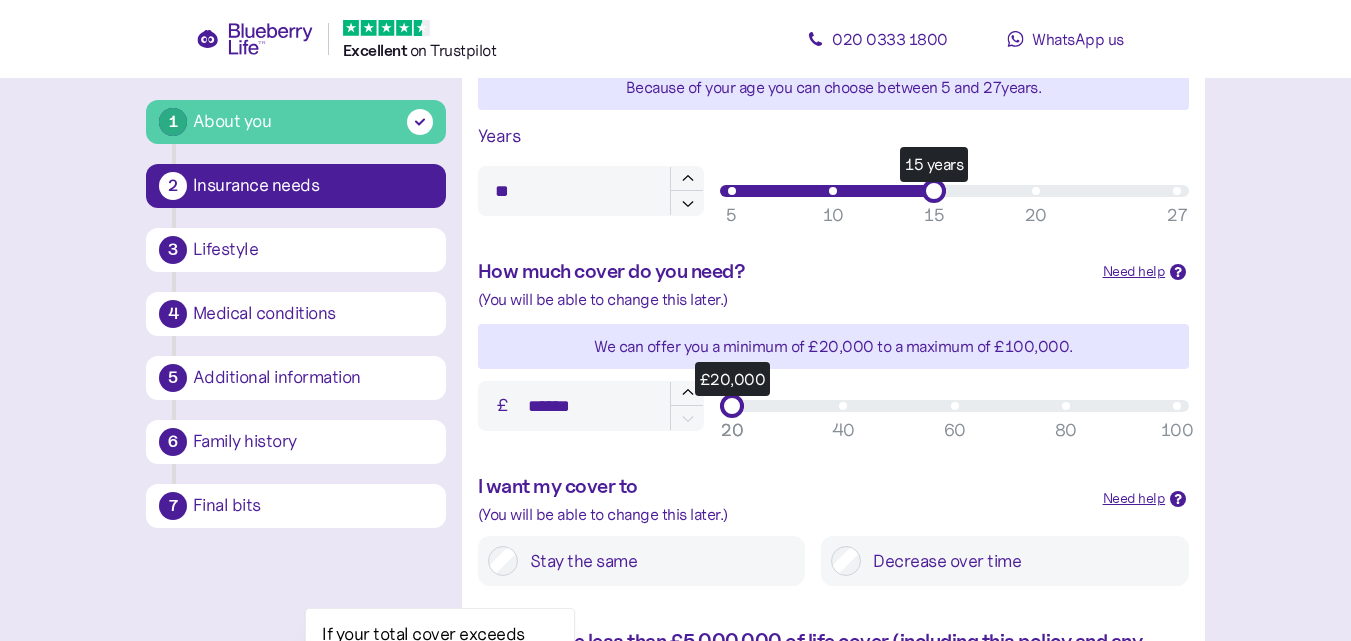 click on "[CURRENCY] [MASKED_NUMBER]" at bounding box center (591, 406) 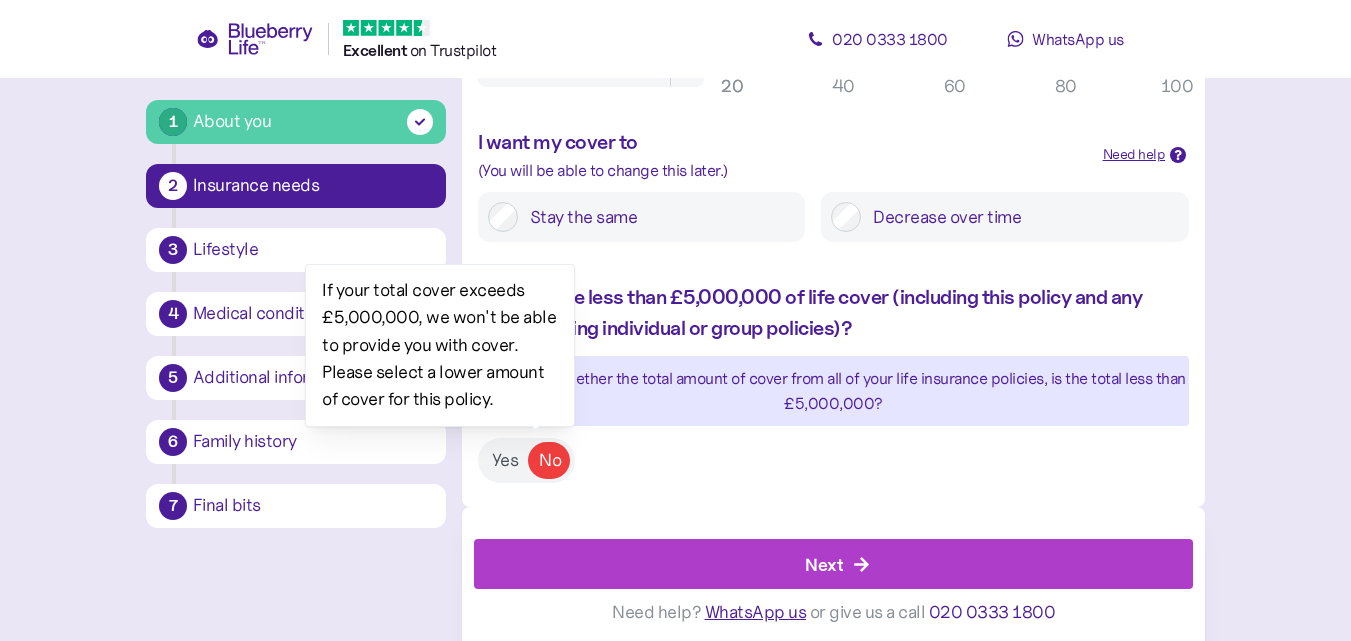 scroll, scrollTop: 1022, scrollLeft: 0, axis: vertical 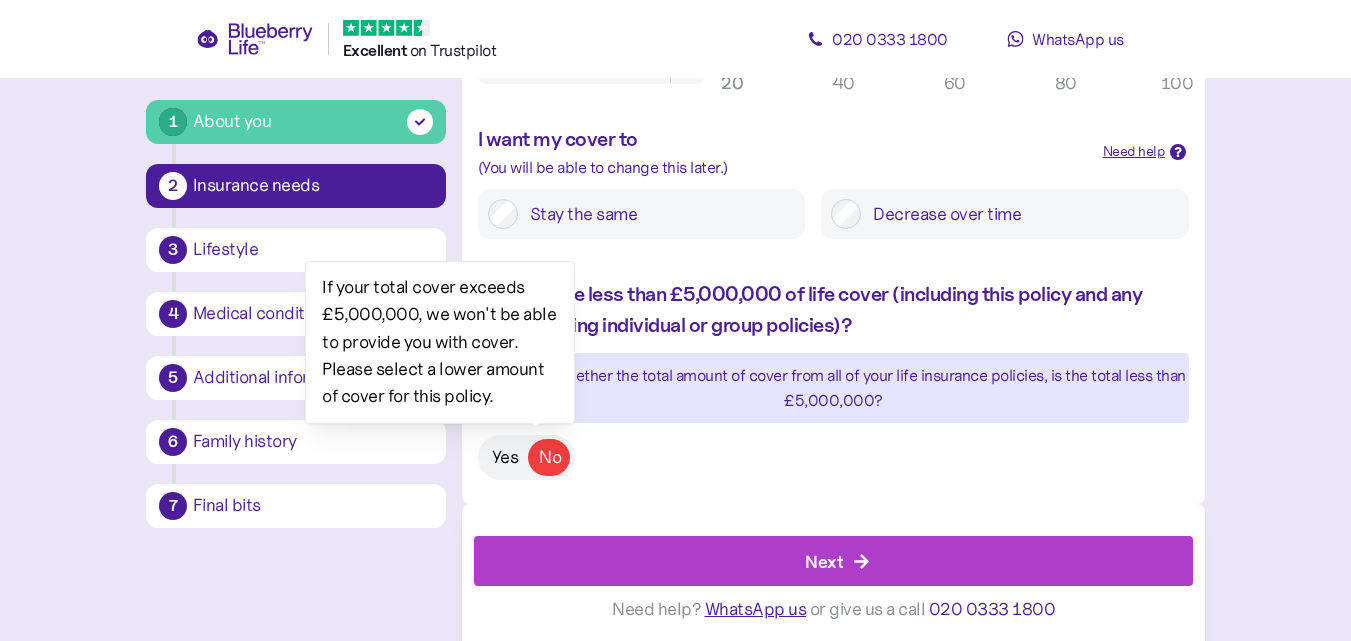 click on "Yes" at bounding box center (505, 457) 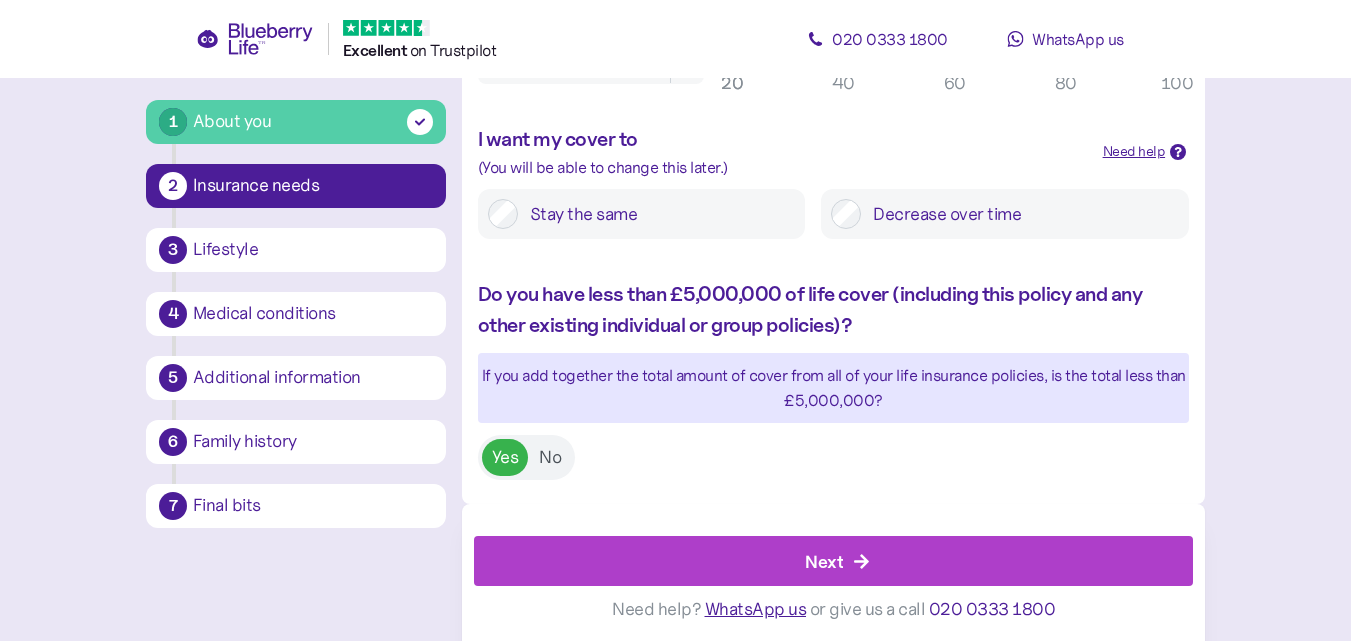 click on "Next" at bounding box center [838, 561] 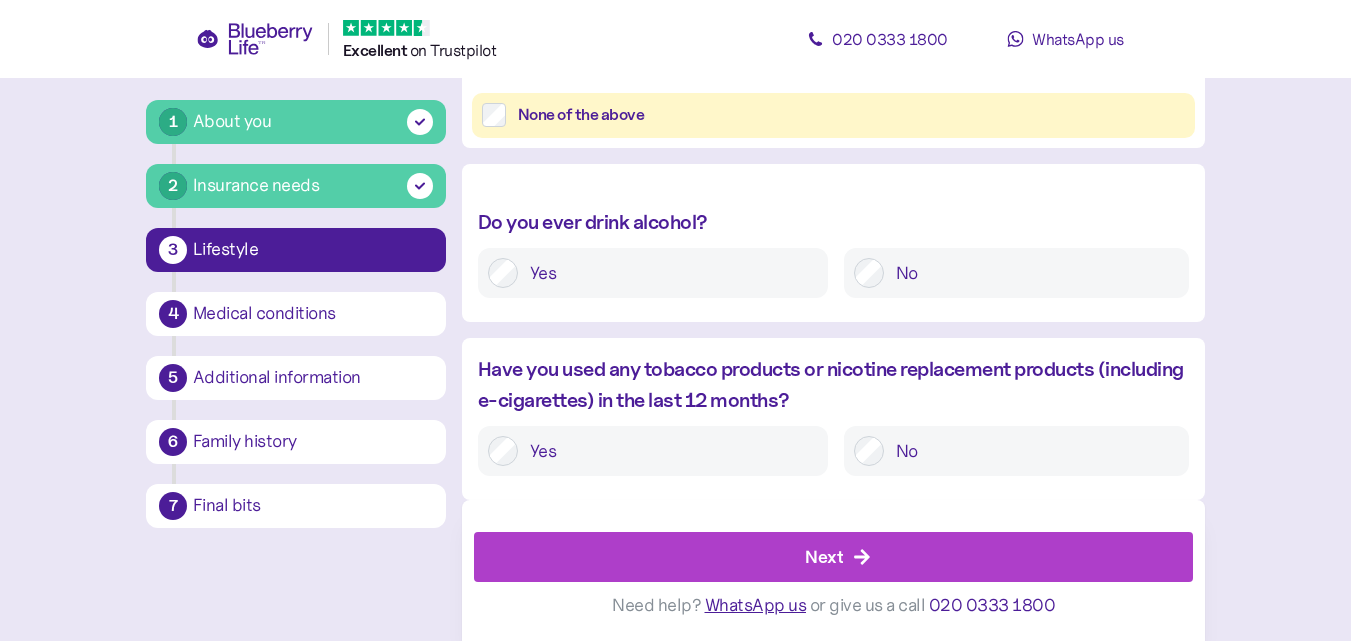 scroll, scrollTop: 38, scrollLeft: 0, axis: vertical 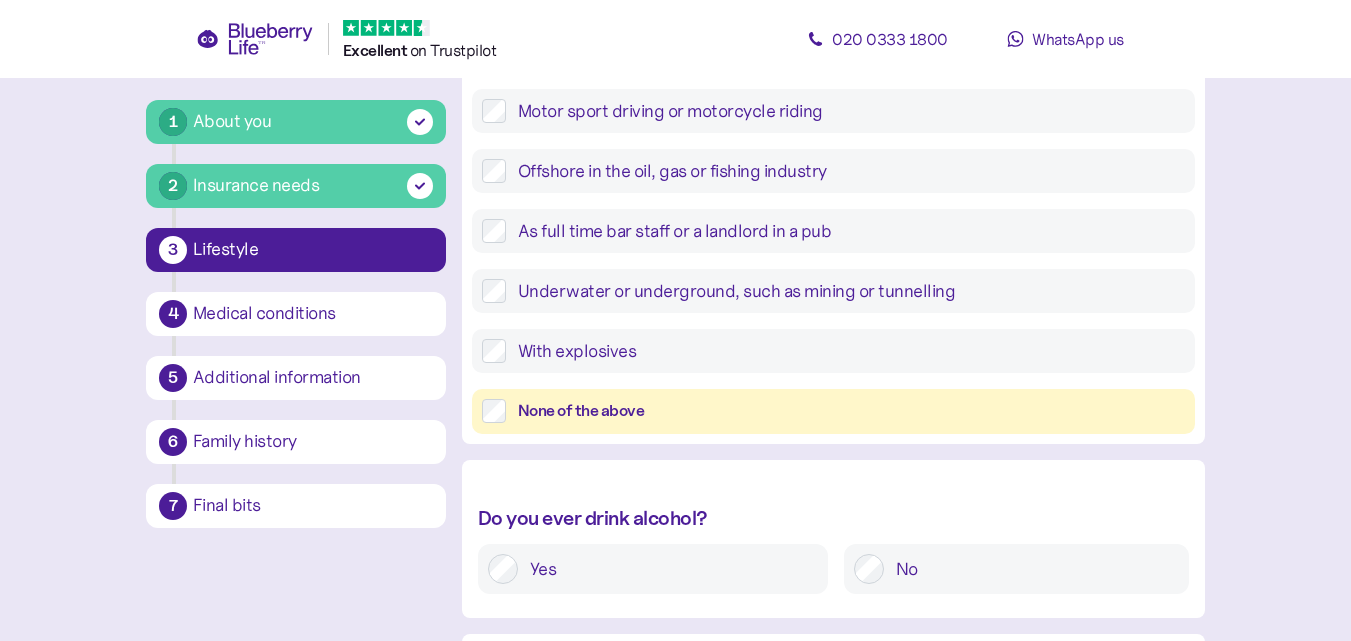 click on "None of the above" at bounding box center (851, 411) 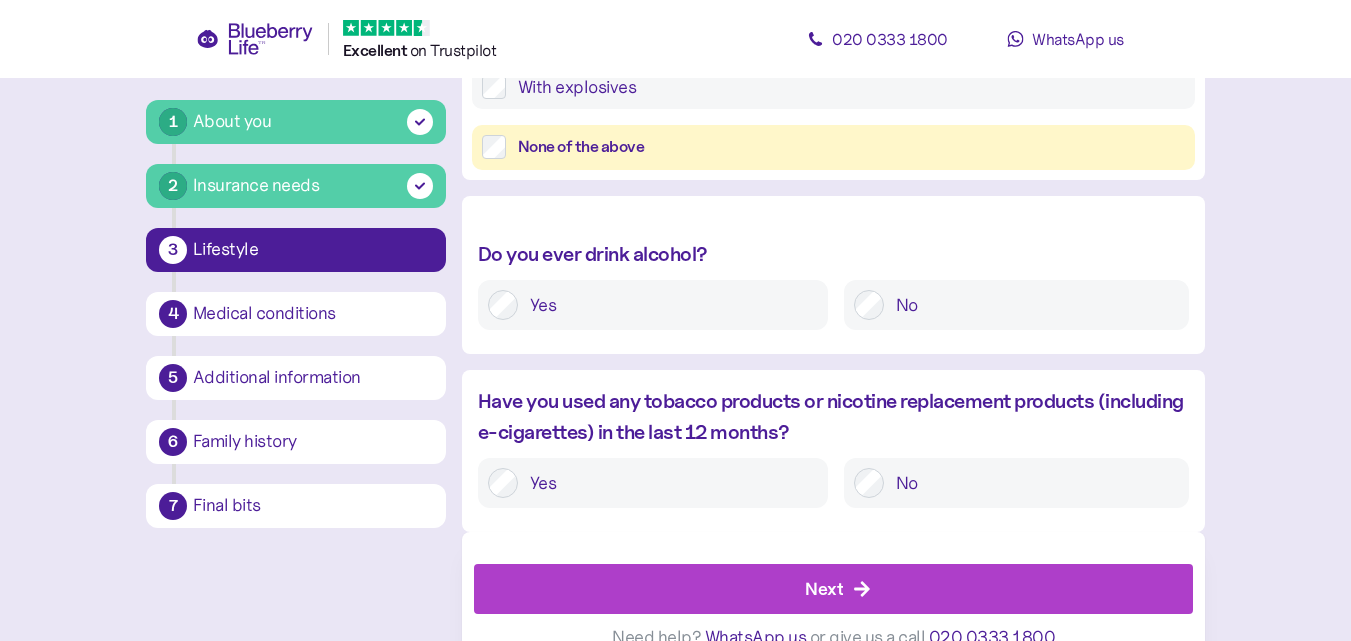 scroll, scrollTop: 878, scrollLeft: 0, axis: vertical 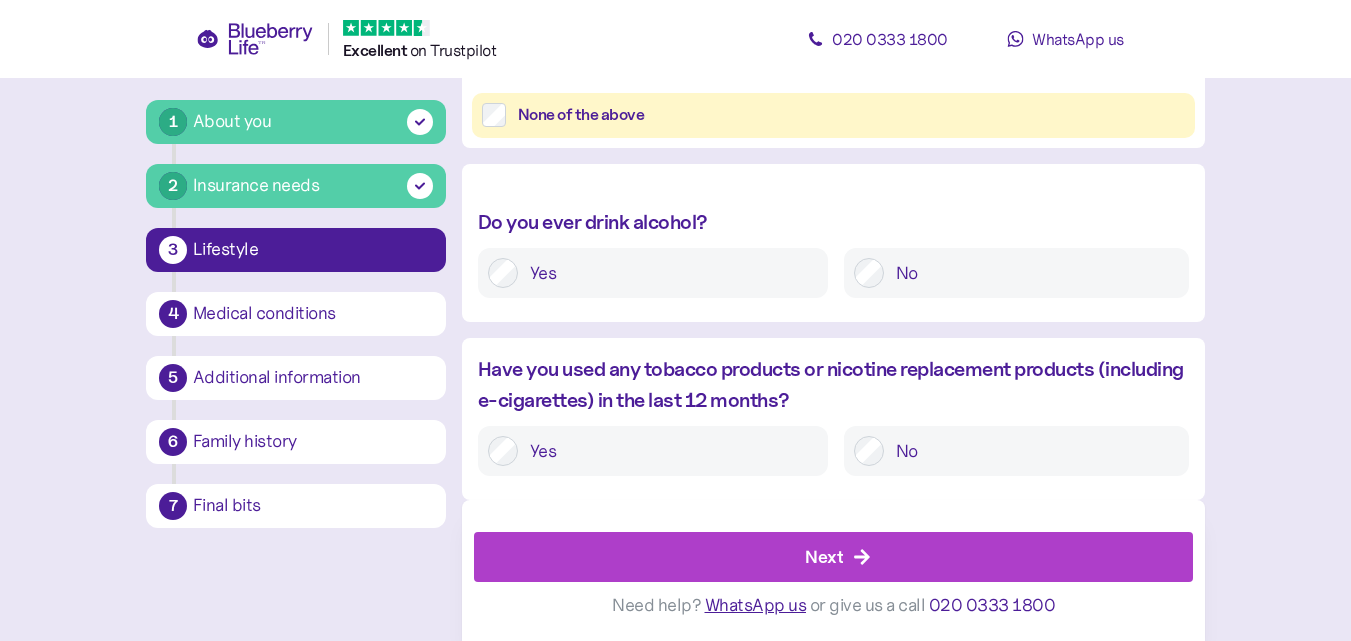 click on "Next" at bounding box center [838, 557] 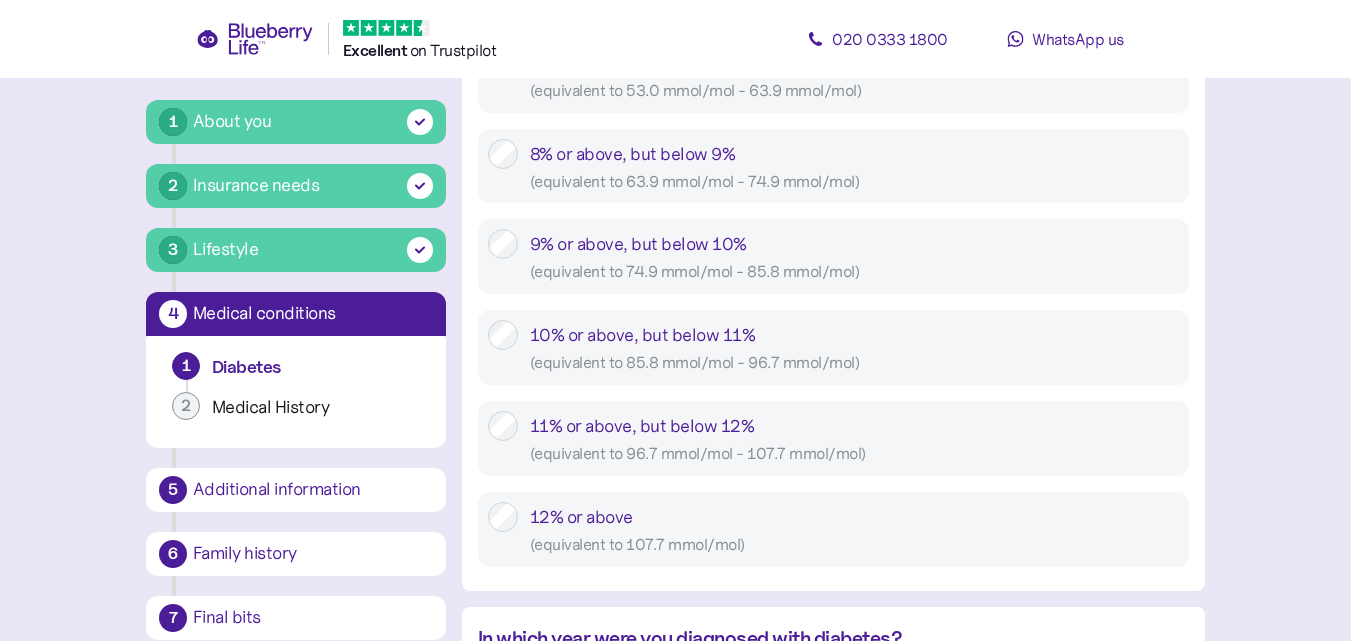 scroll, scrollTop: 38, scrollLeft: 0, axis: vertical 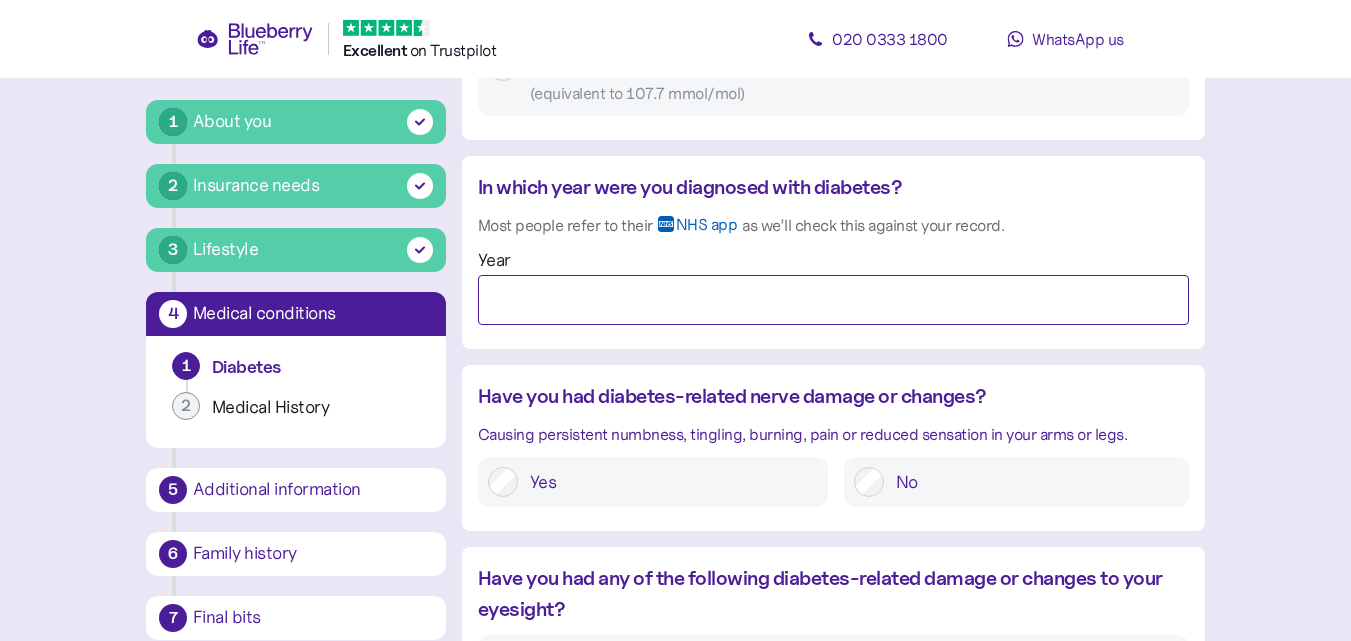 click on "Year" at bounding box center (833, 300) 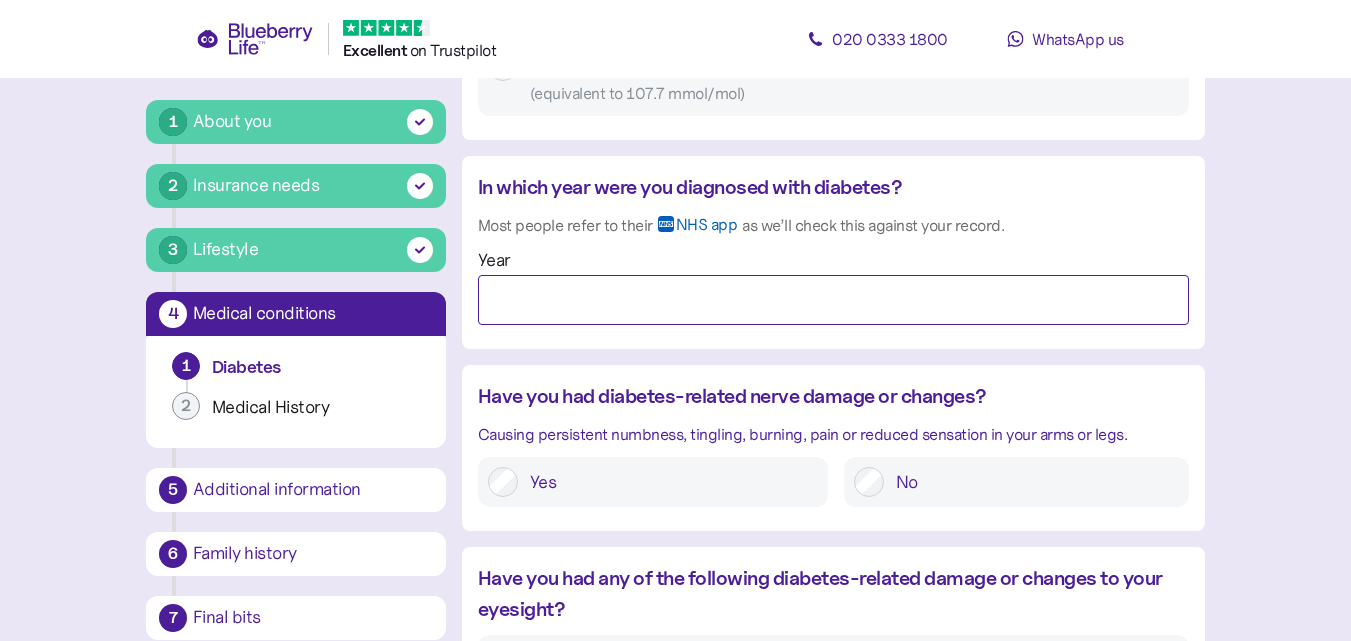 type on "****" 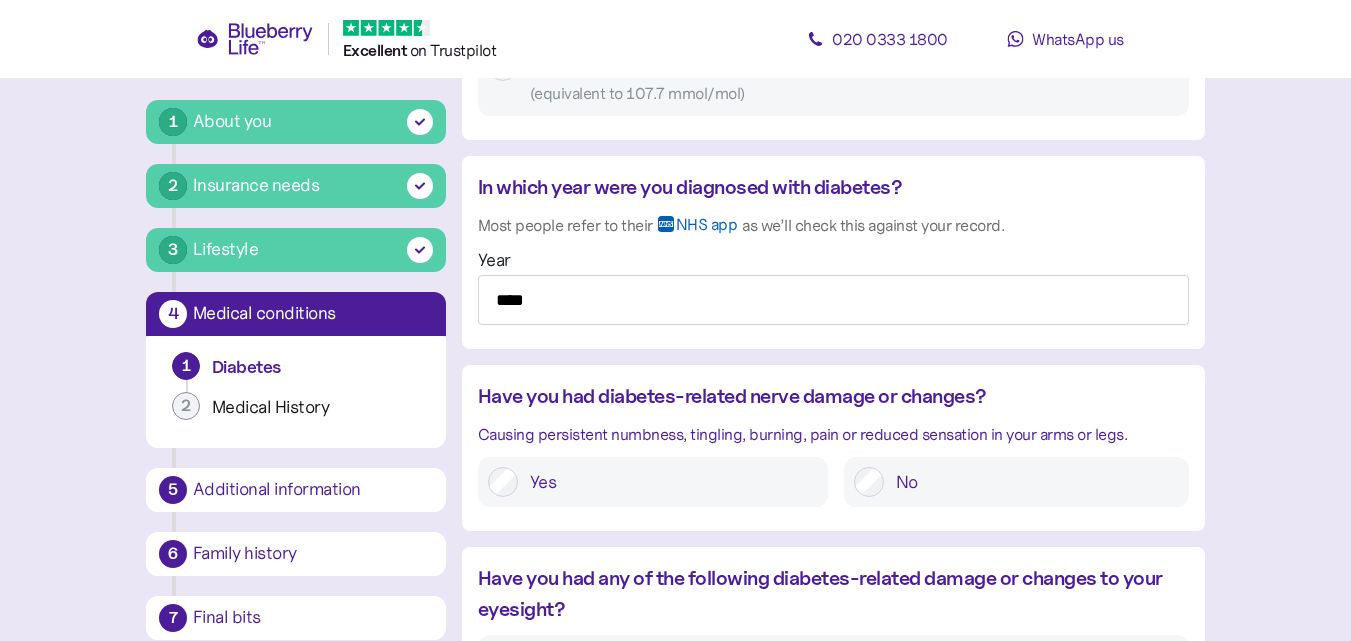 click on "No" at bounding box center [1031, 482] 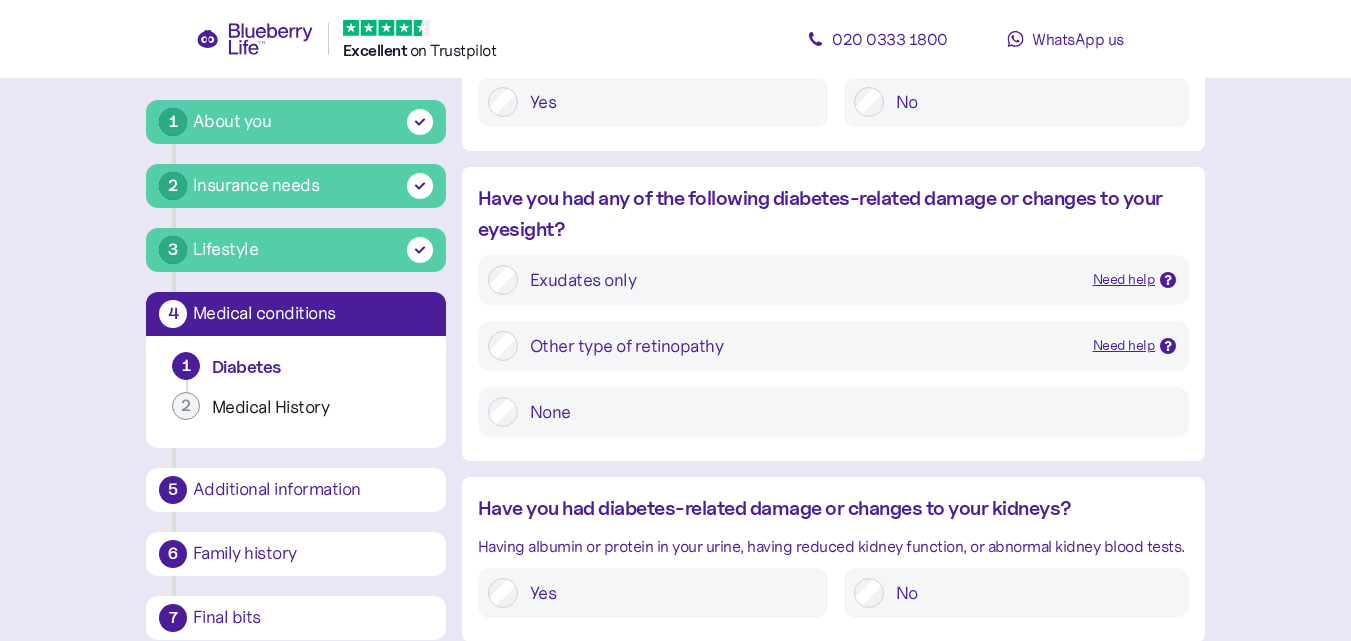 scroll, scrollTop: 1993, scrollLeft: 0, axis: vertical 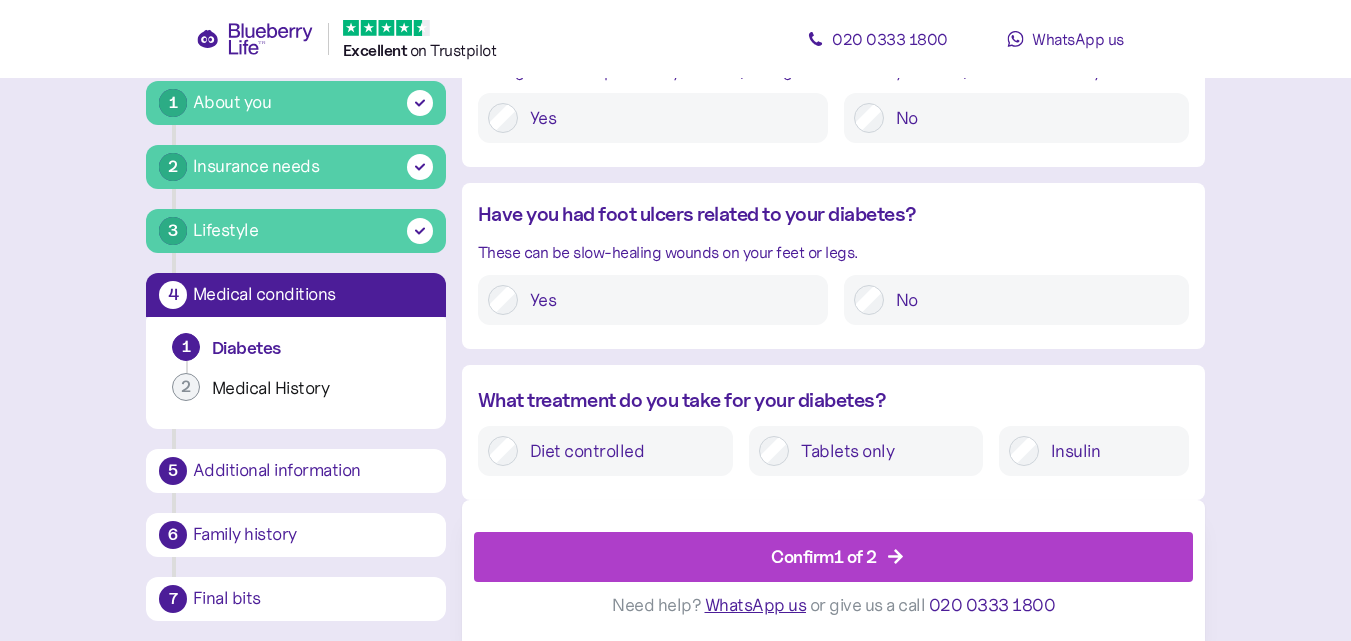 click on "Confirm  1 of 2" at bounding box center (838, 557) 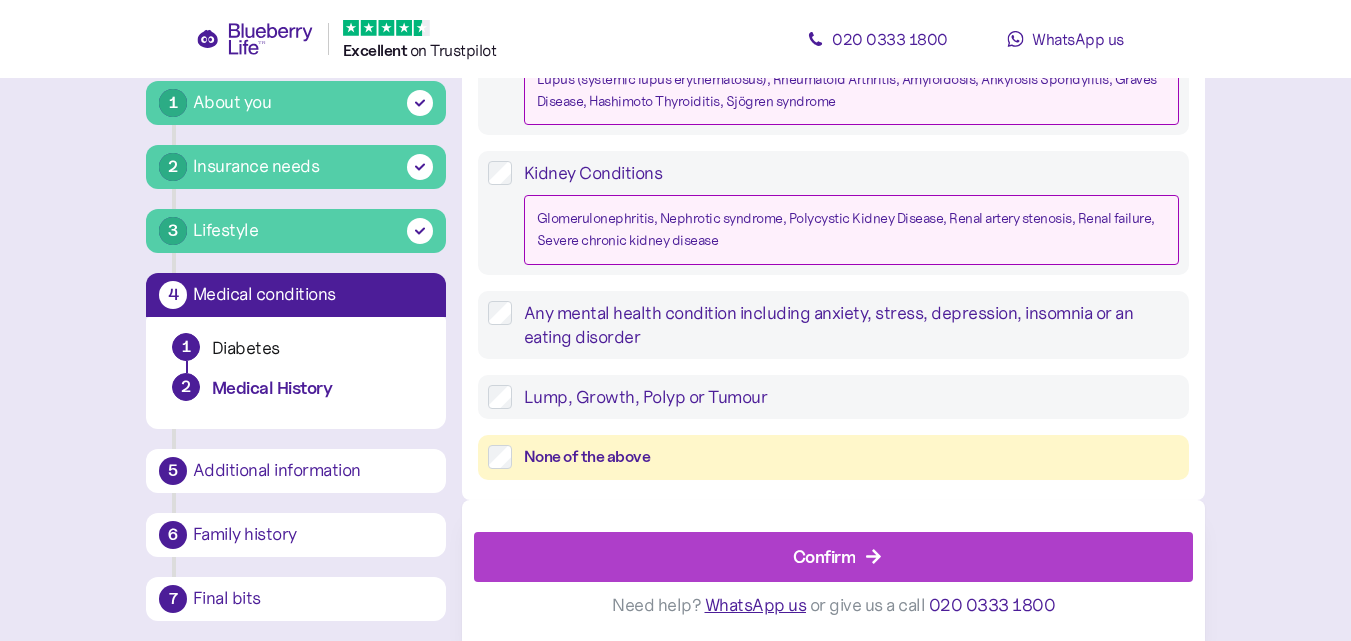 scroll, scrollTop: 38, scrollLeft: 0, axis: vertical 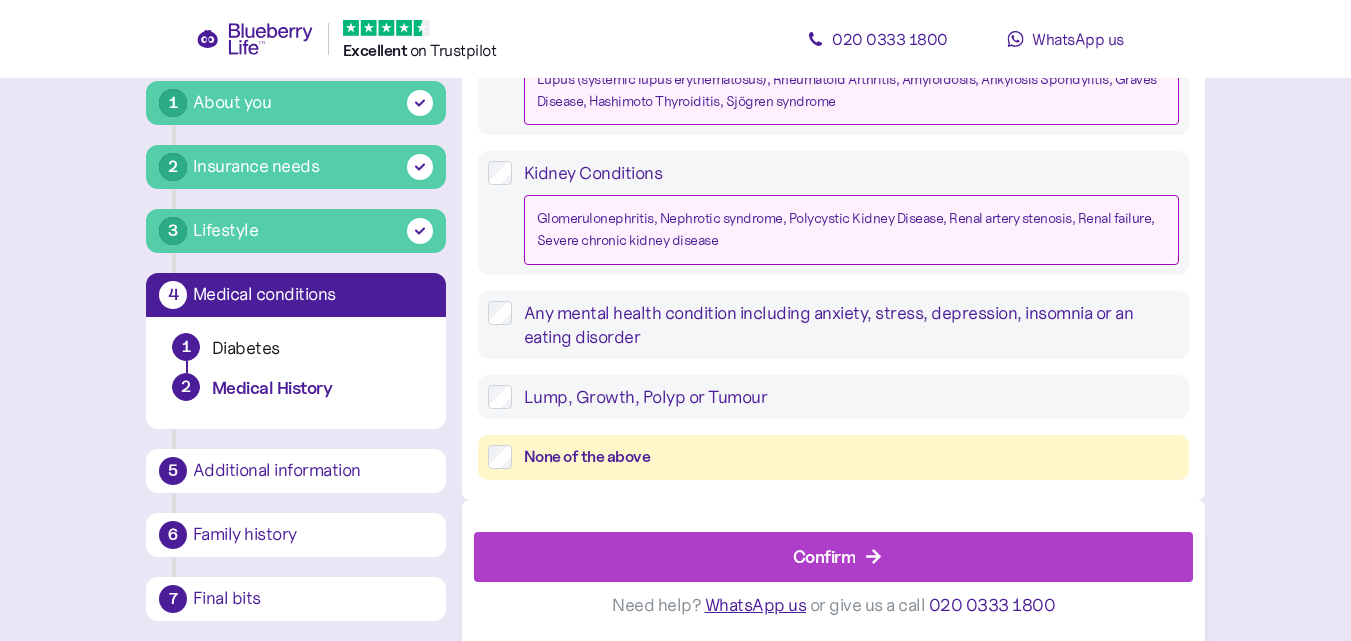 click on "Confirm" at bounding box center (838, 557) 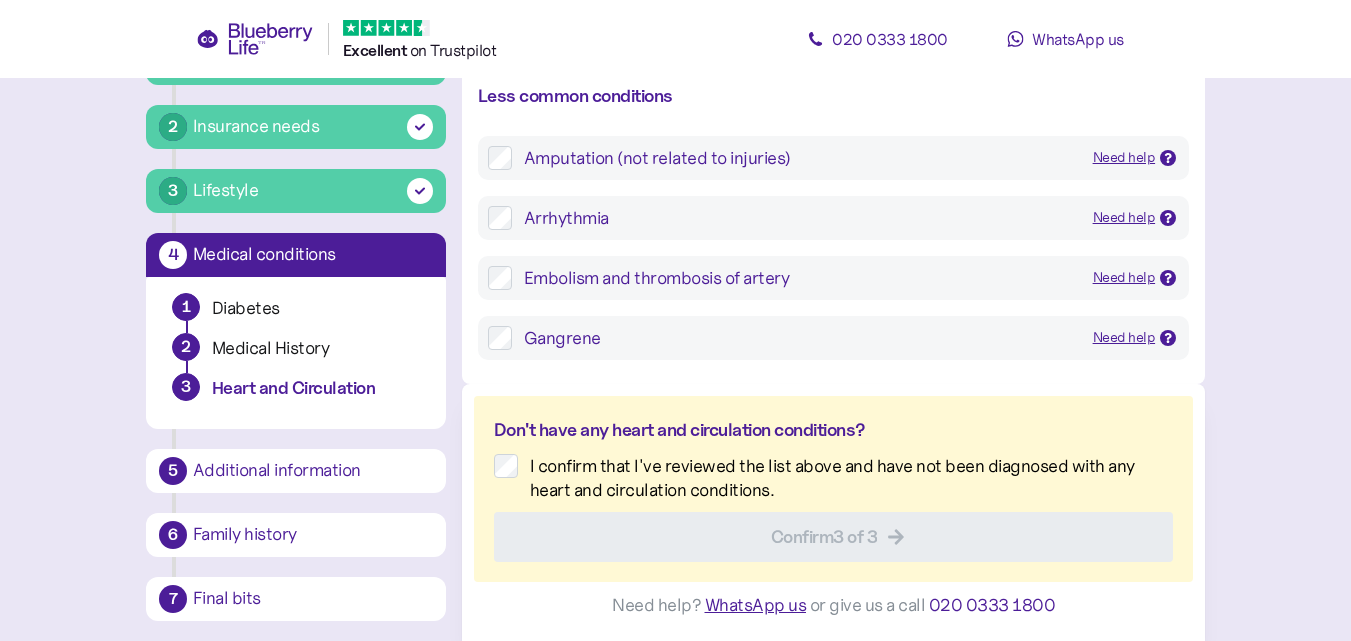 scroll, scrollTop: 38, scrollLeft: 0, axis: vertical 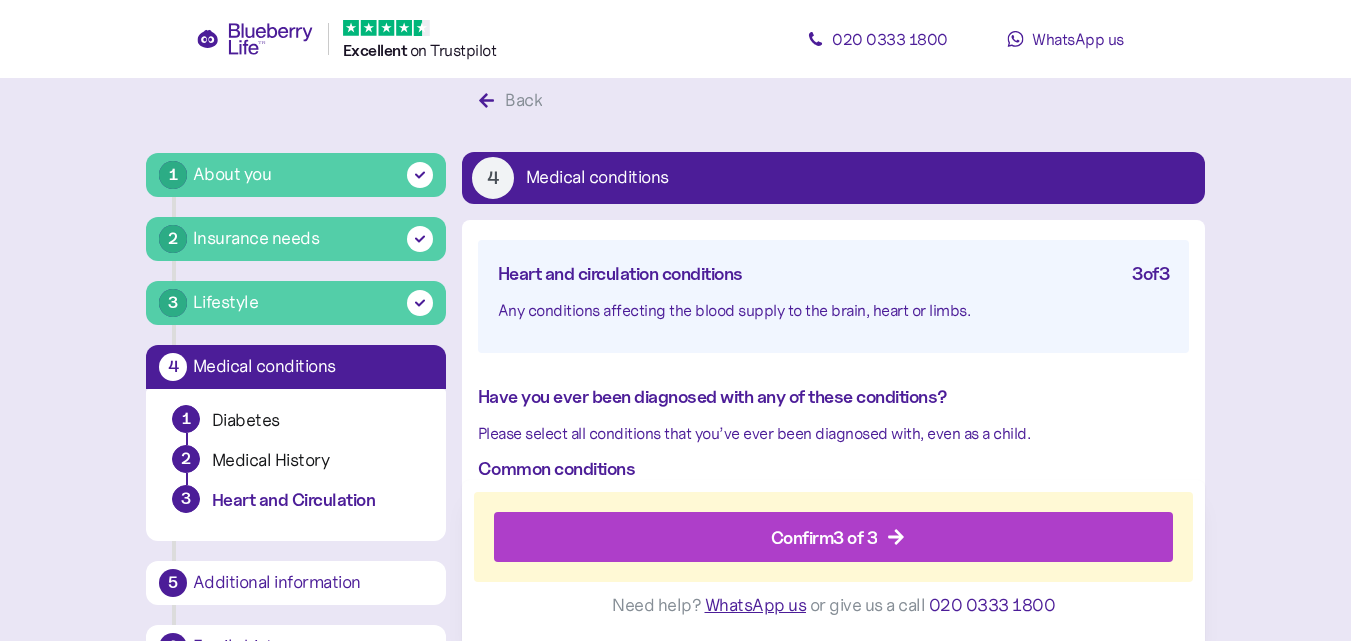 click on "Confirm  3 of 3" at bounding box center (838, 537) 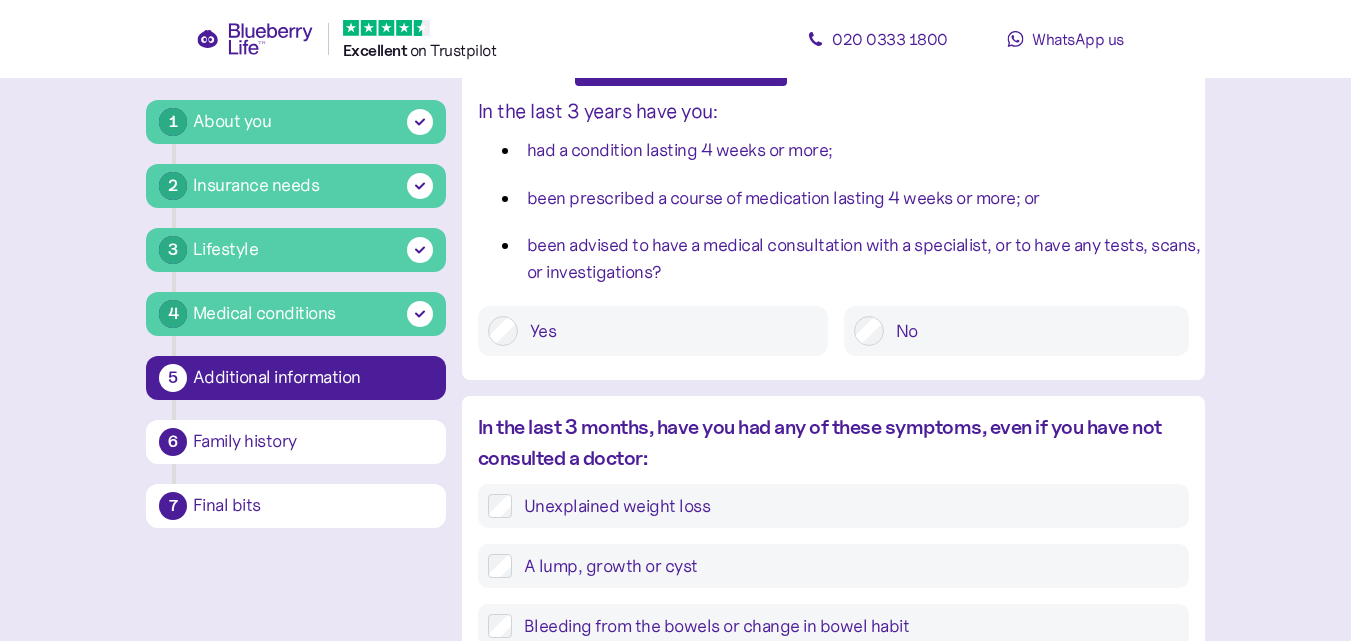 scroll, scrollTop: 348, scrollLeft: 0, axis: vertical 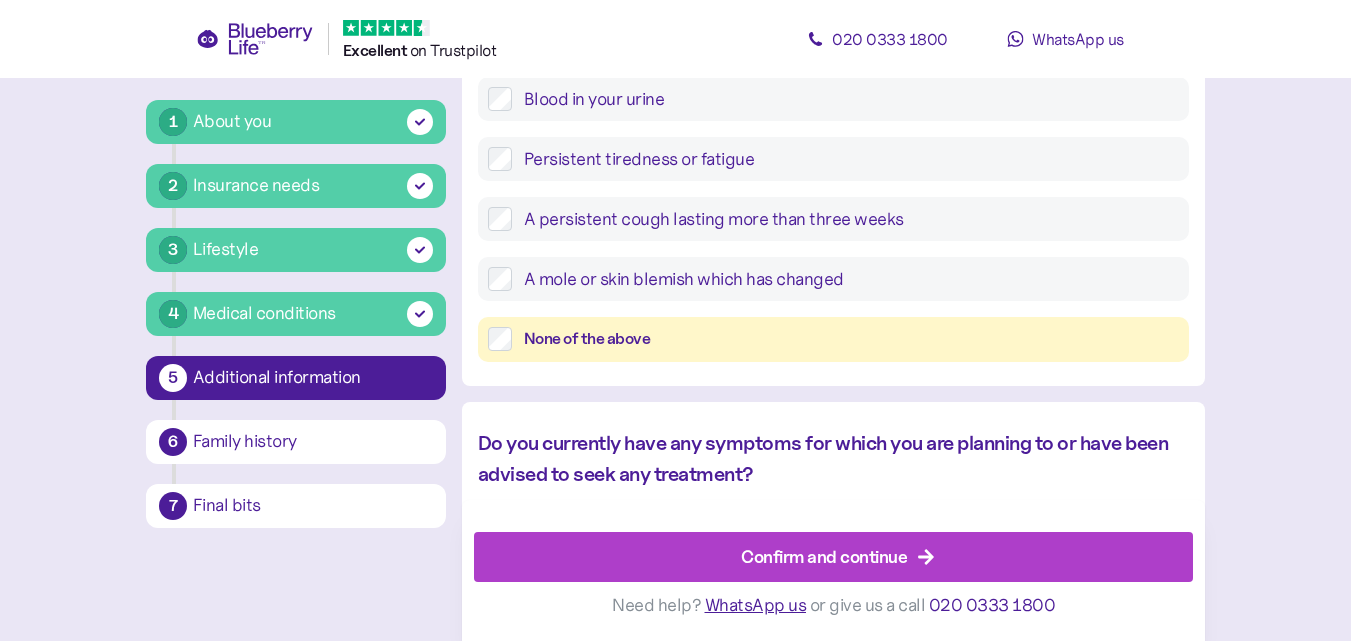 click on "Confirm and continue" at bounding box center [838, 557] 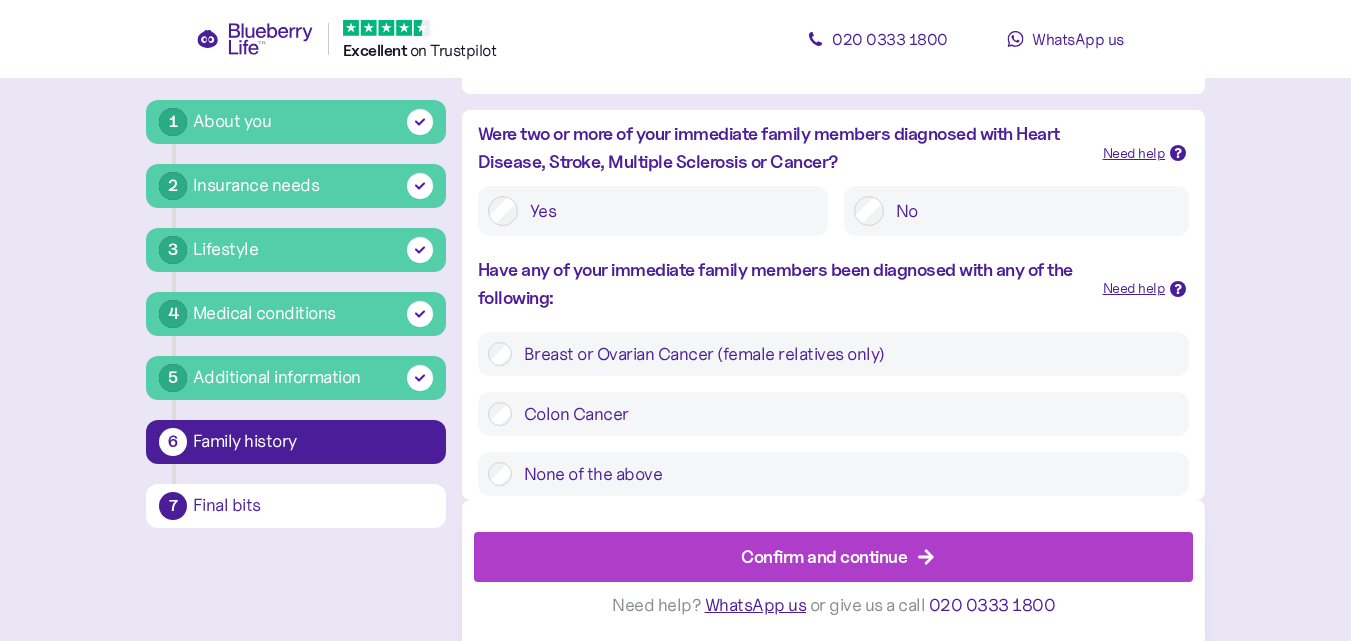 scroll, scrollTop: 38, scrollLeft: 0, axis: vertical 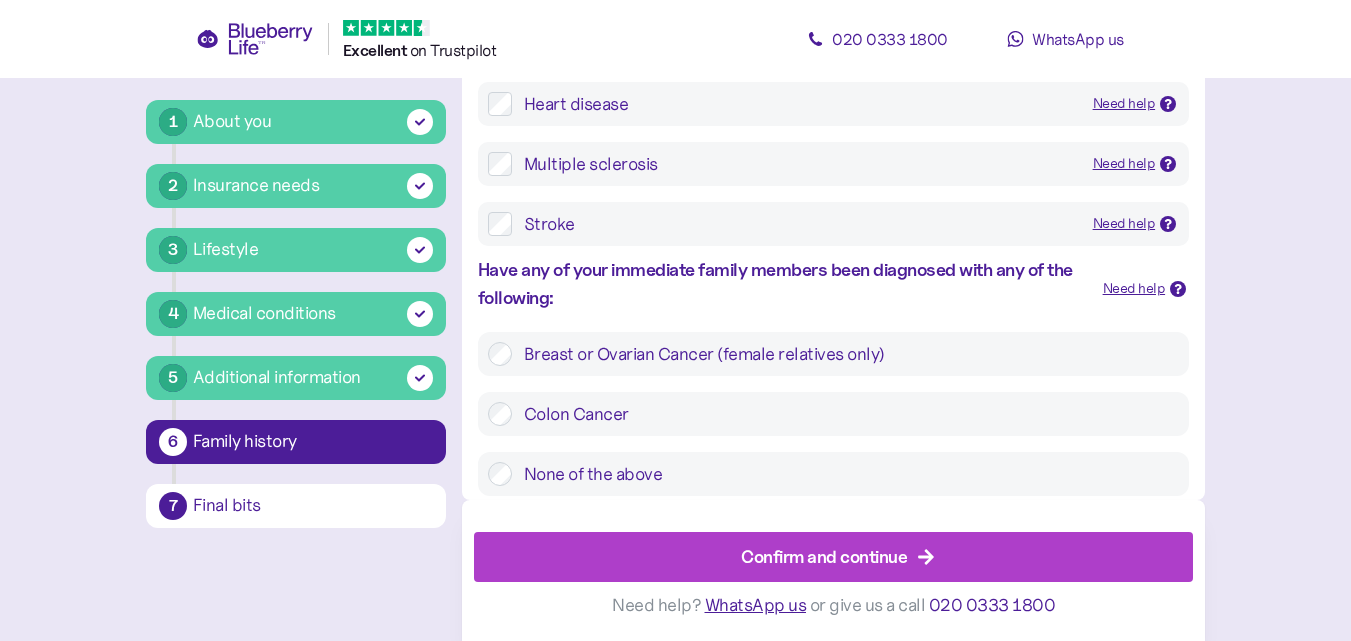 click on "Confirm and continue" at bounding box center (824, 556) 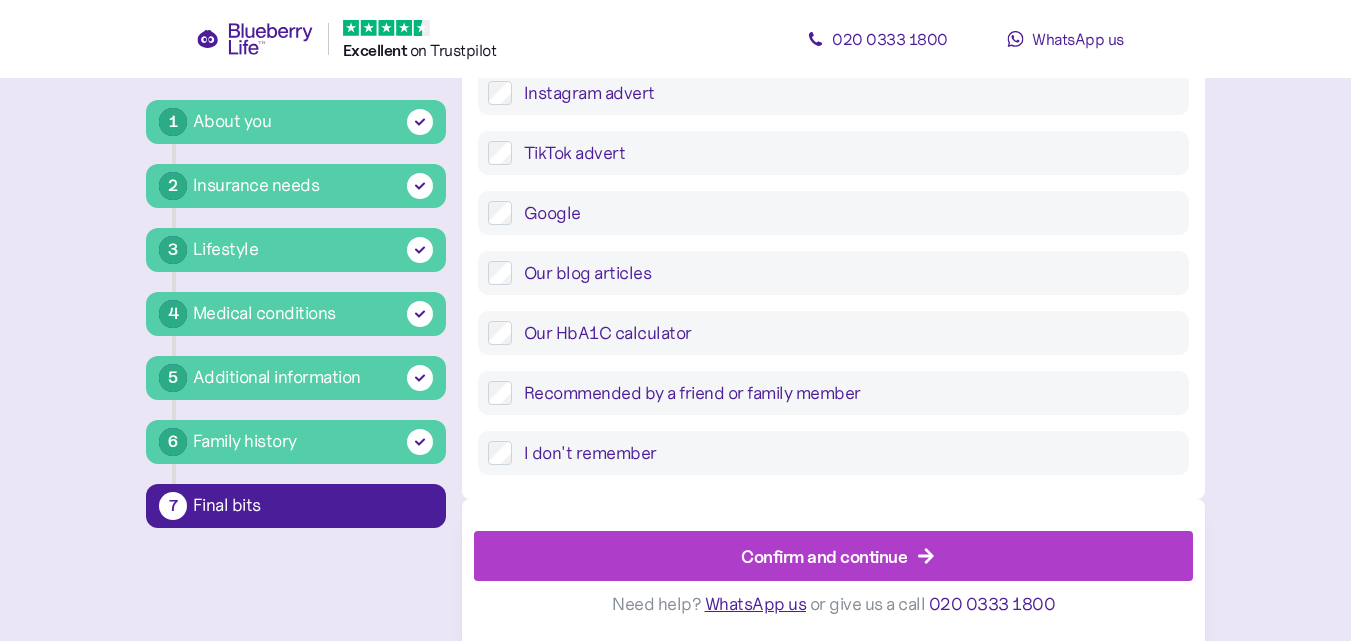 scroll, scrollTop: 38, scrollLeft: 0, axis: vertical 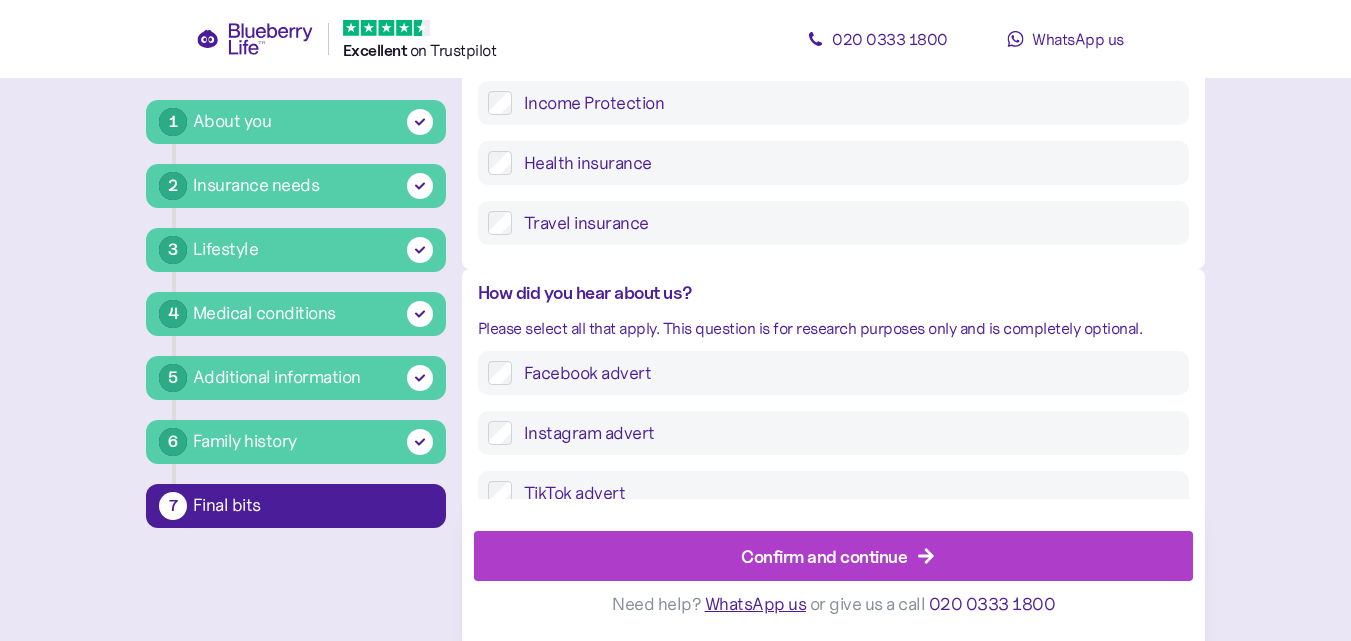 click on "Facebook advert" at bounding box center [845, 373] 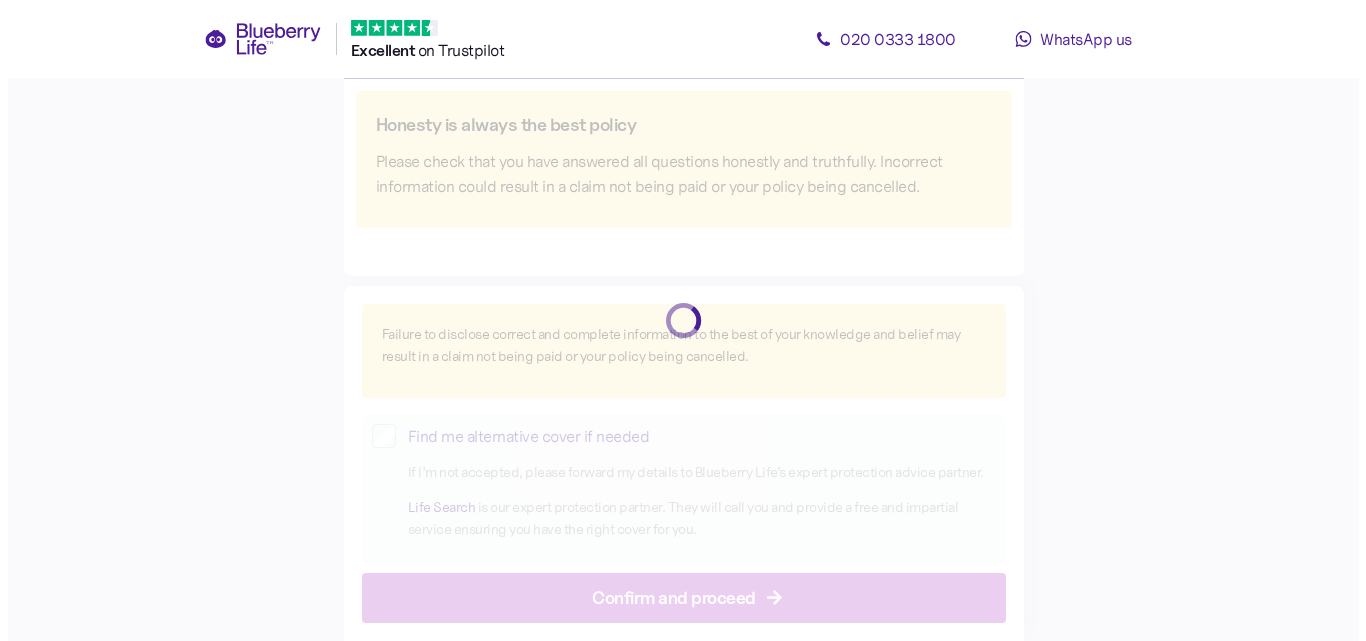 scroll, scrollTop: 0, scrollLeft: 0, axis: both 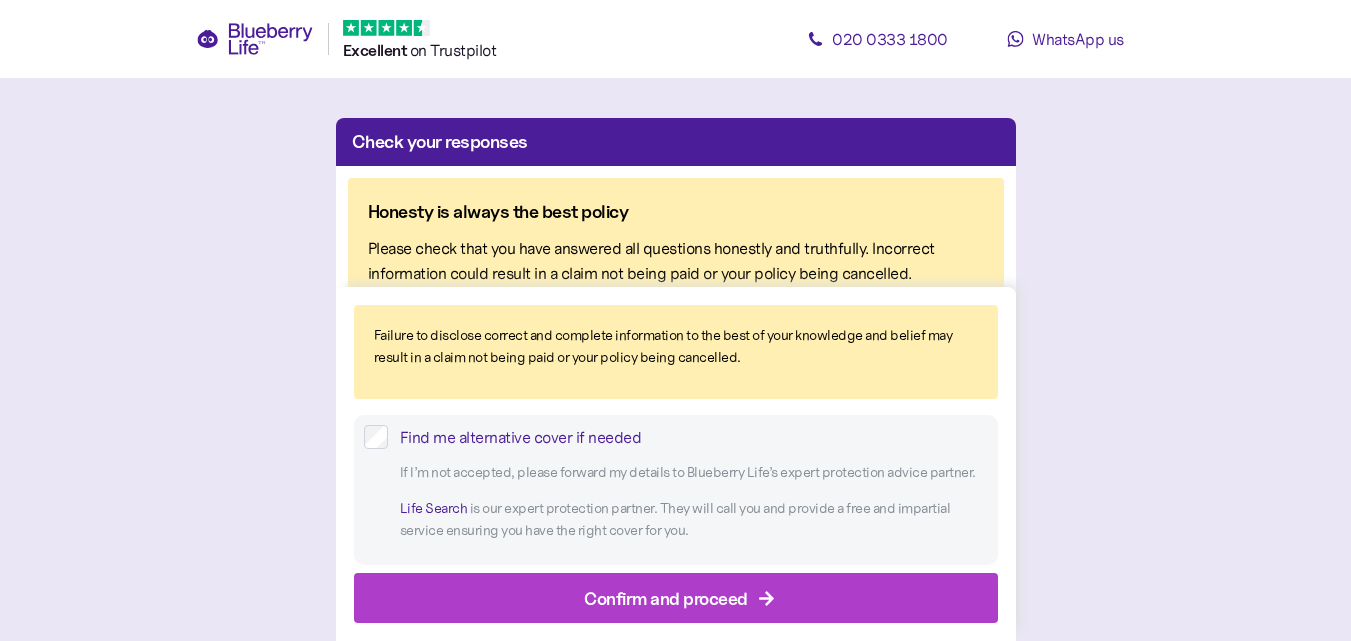 click on "Confirm and proceed" at bounding box center [666, 597] 